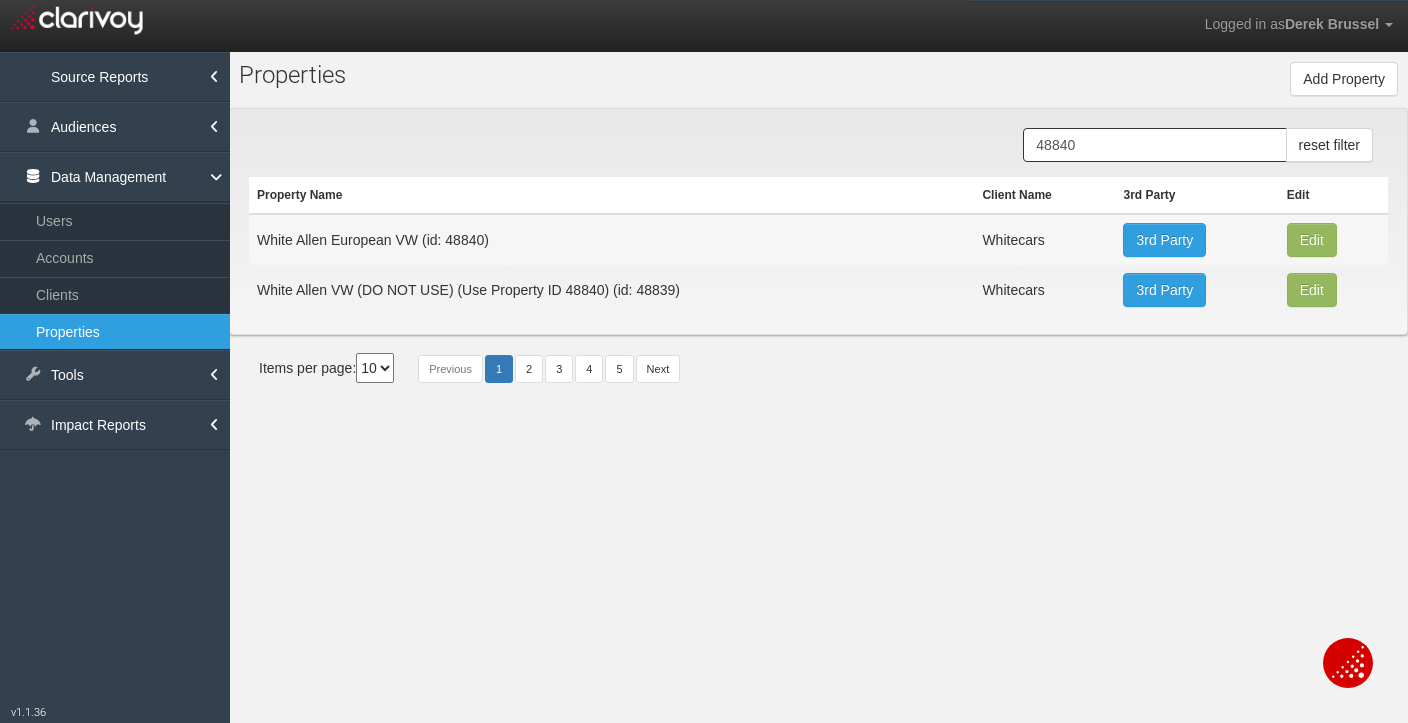 scroll, scrollTop: 0, scrollLeft: 0, axis: both 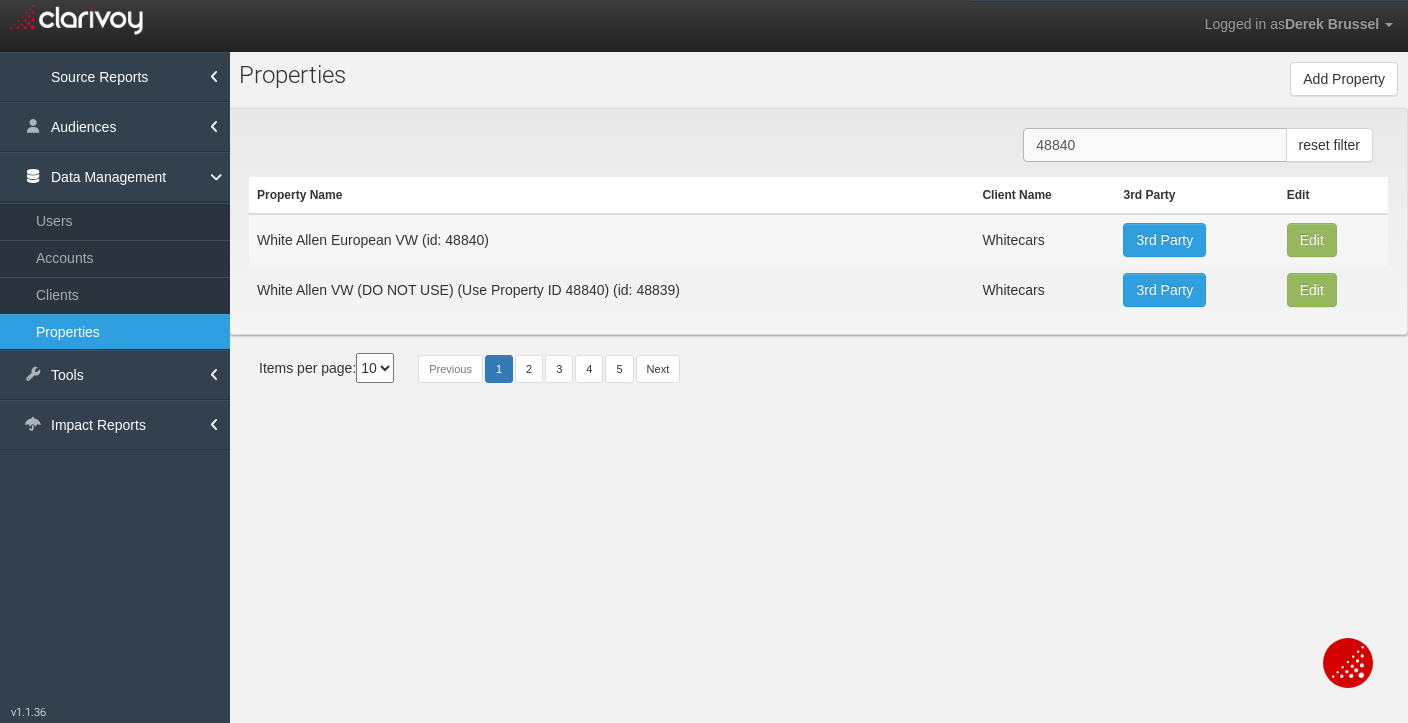 click on "48840" at bounding box center [1154, 145] 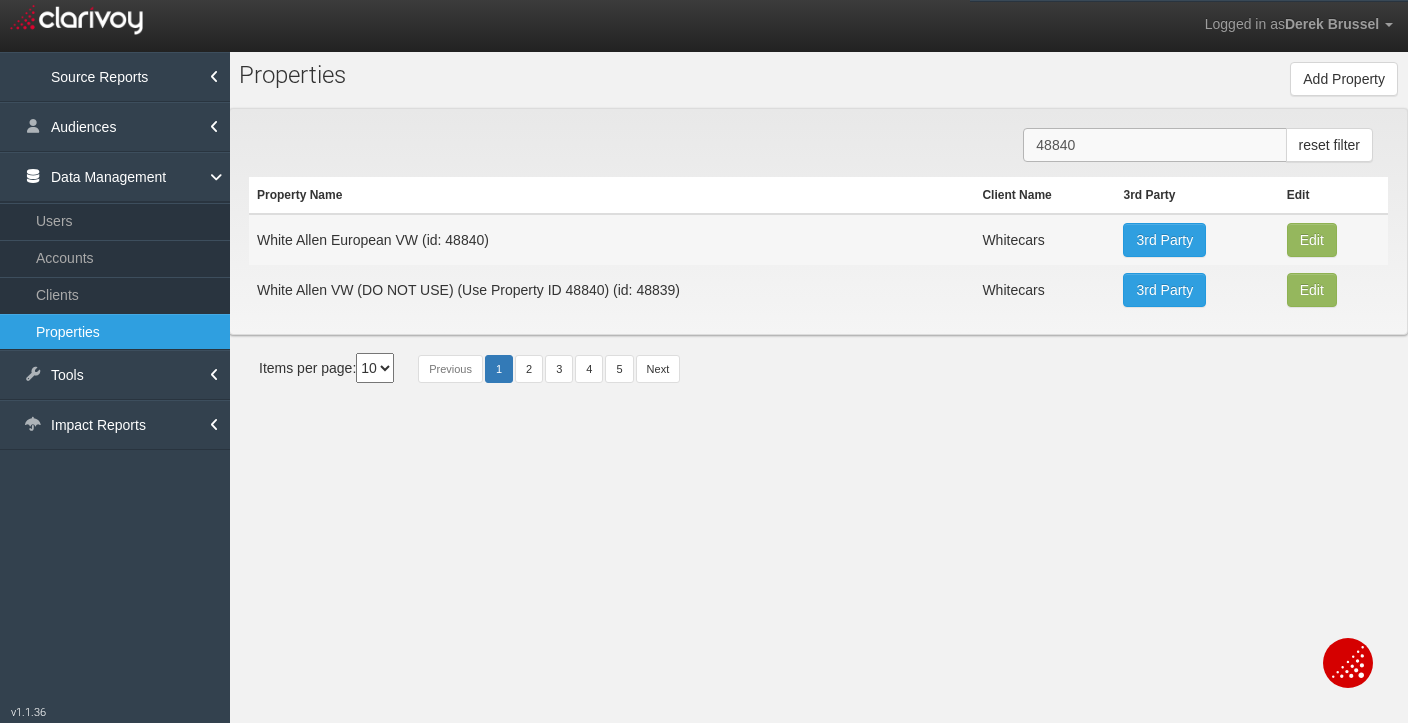 paste on "39" 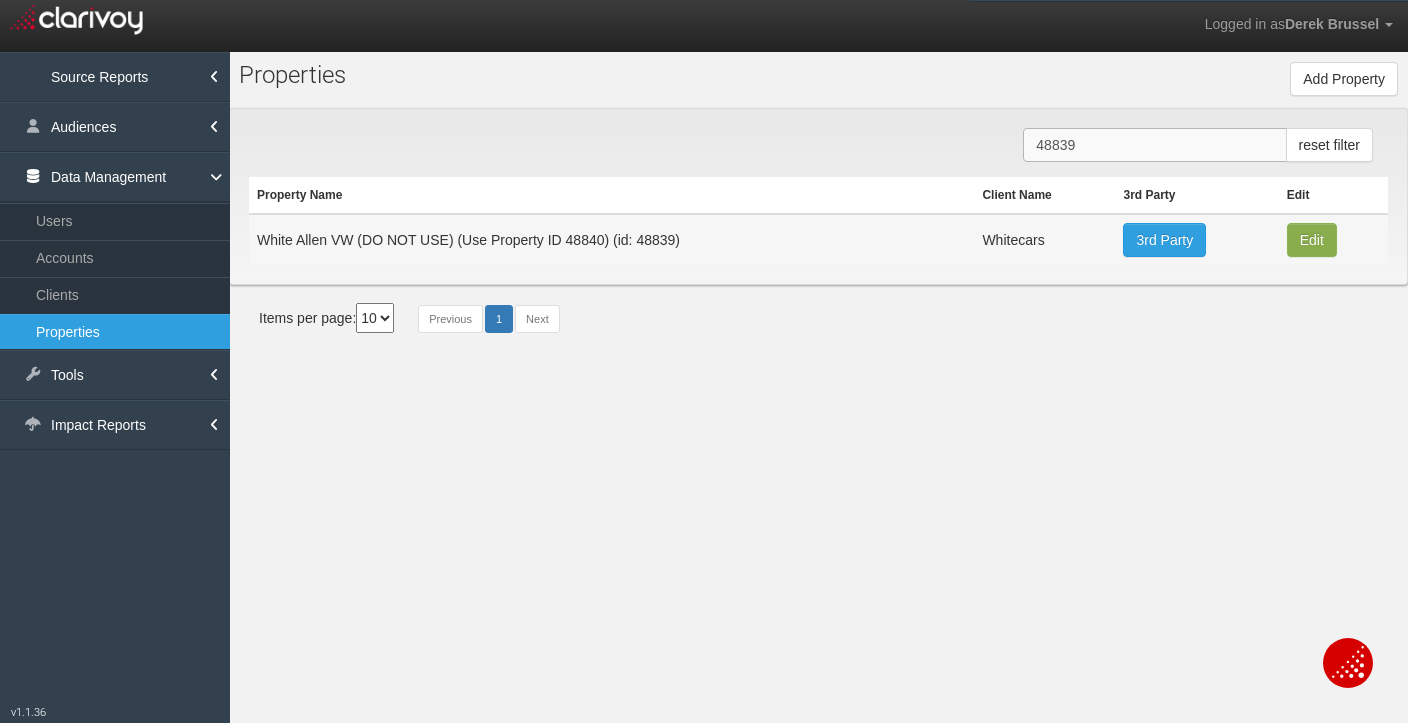 type on "48839" 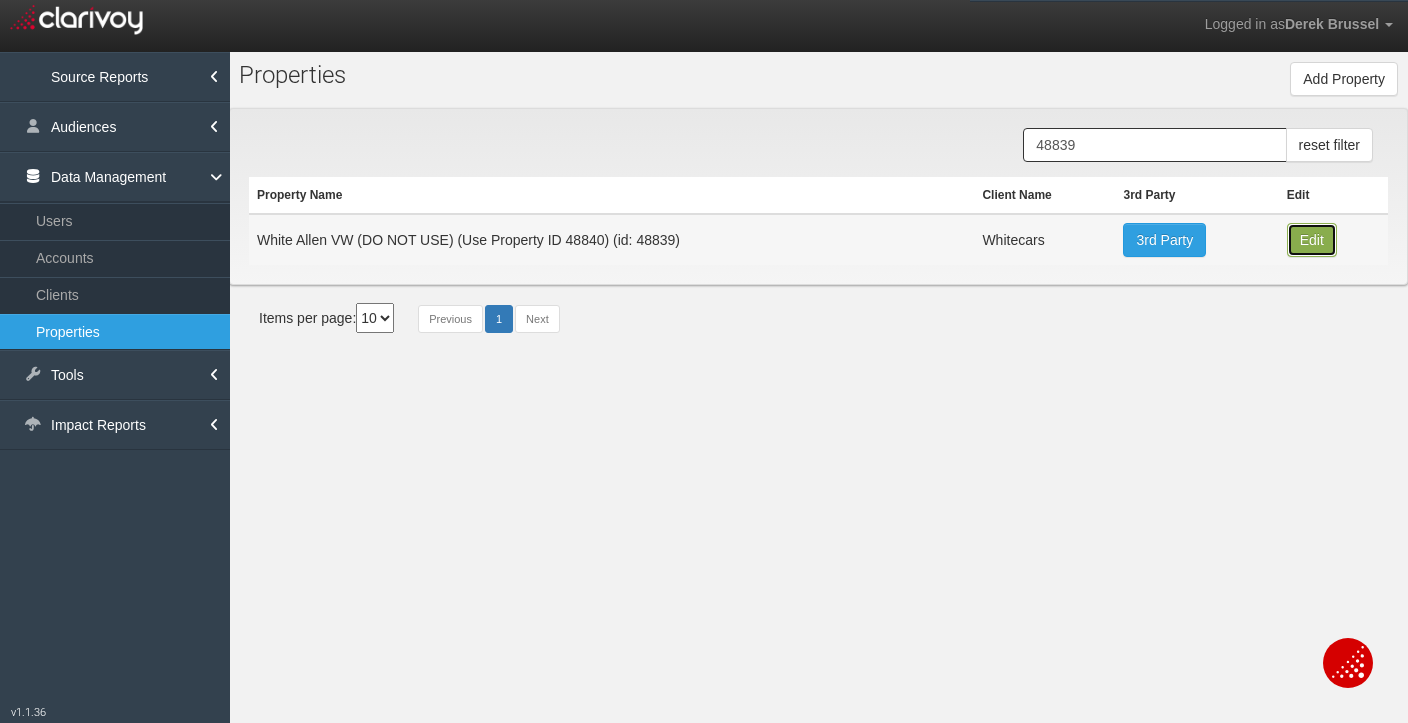 click on "Edit" at bounding box center (1312, 240) 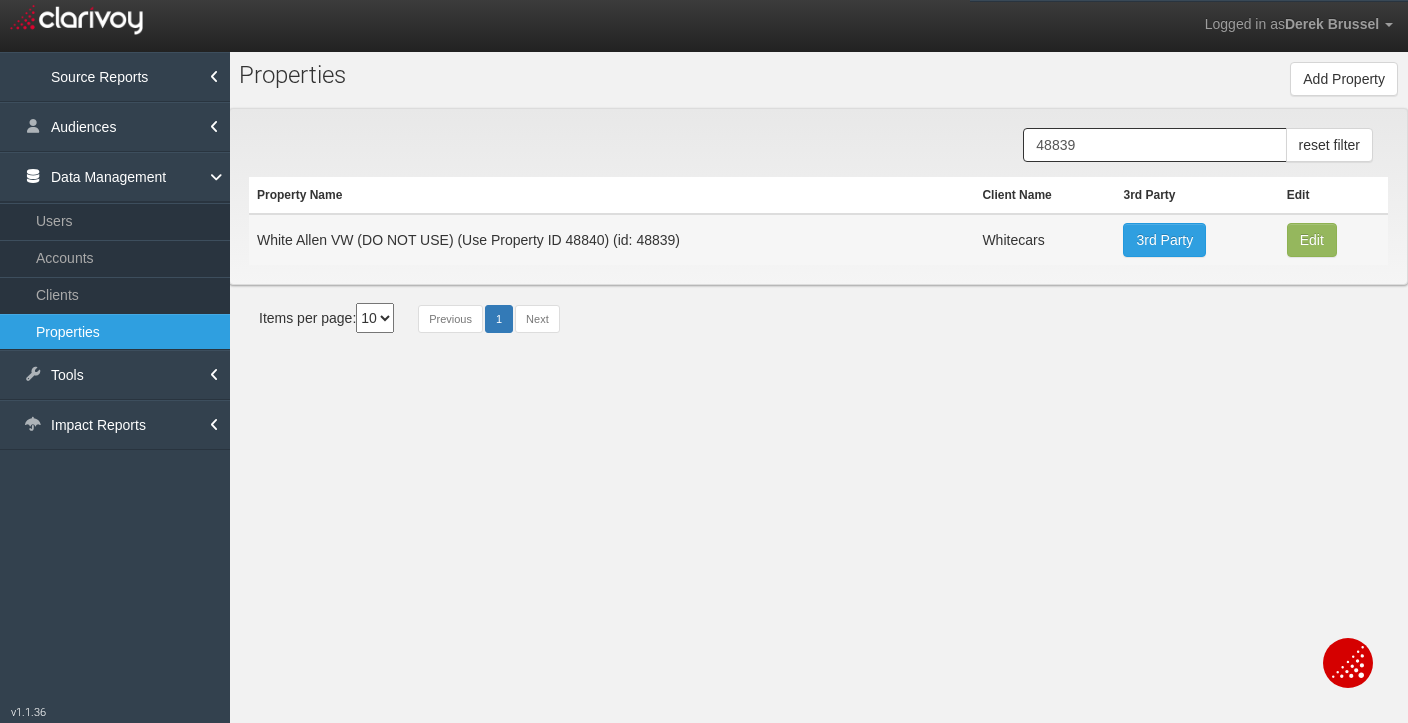 scroll, scrollTop: 37, scrollLeft: 0, axis: vertical 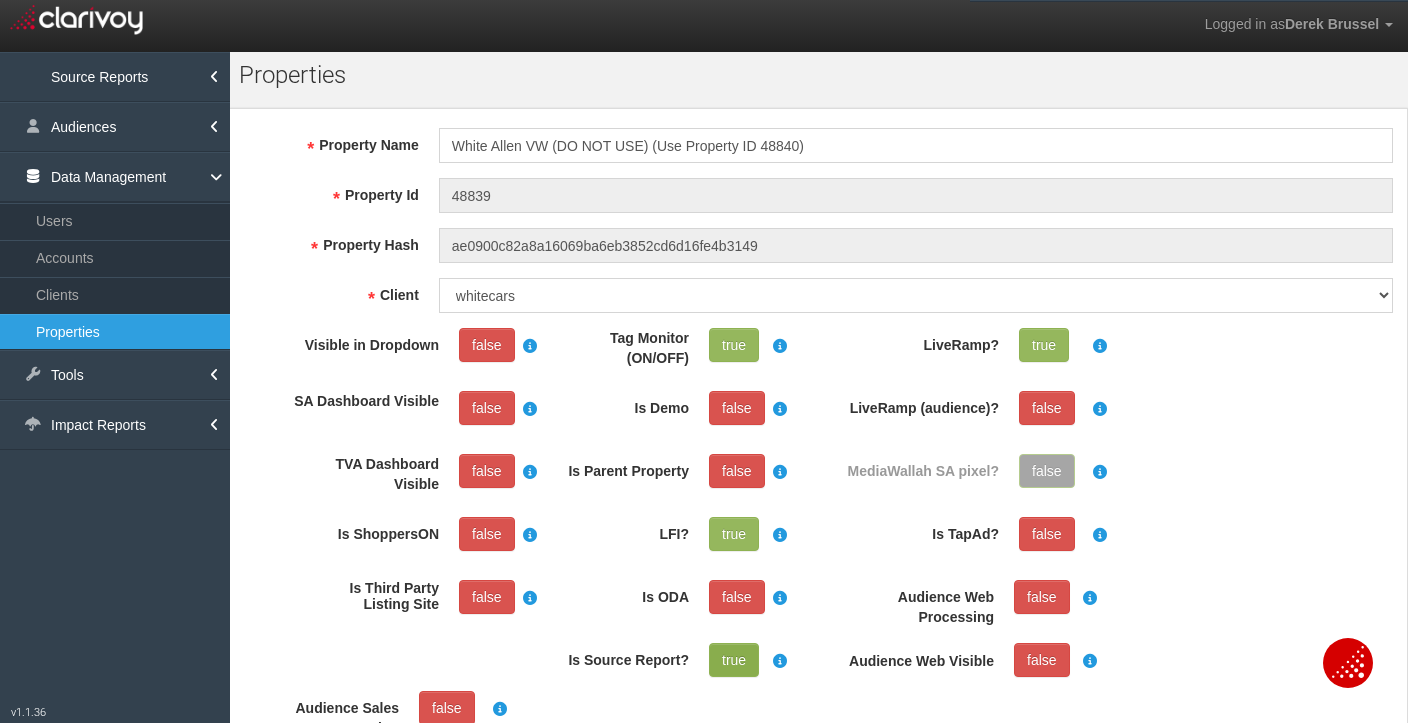 click on "true" at bounding box center [734, 345] 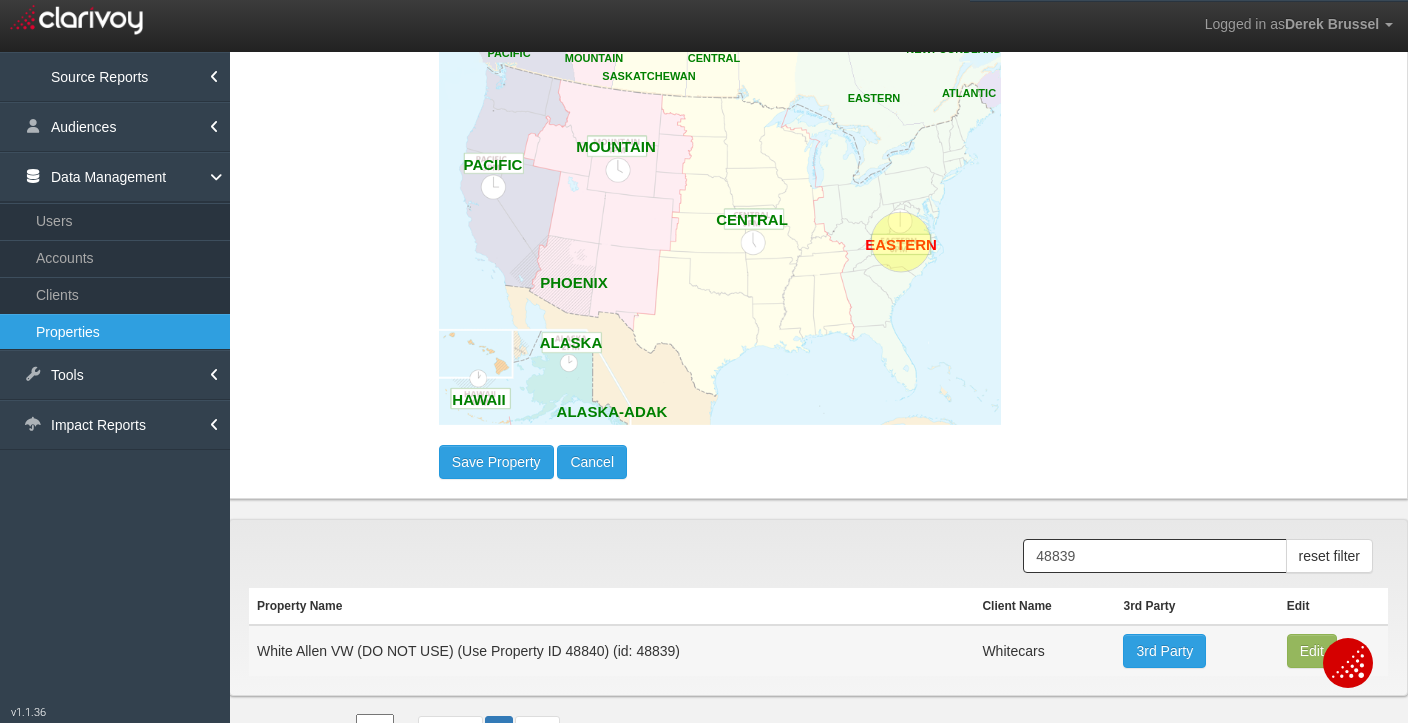 scroll, scrollTop: 1747, scrollLeft: 0, axis: vertical 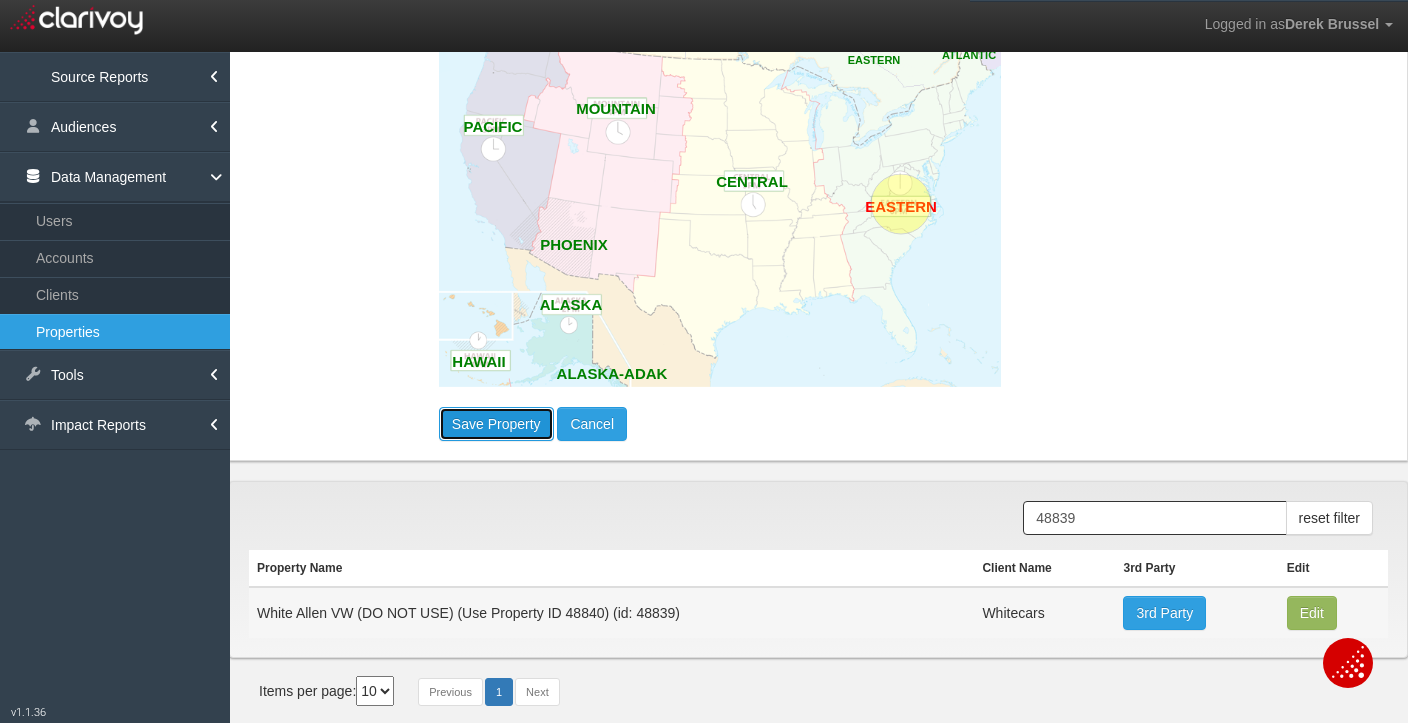 click on "Save Property" at bounding box center (496, 424) 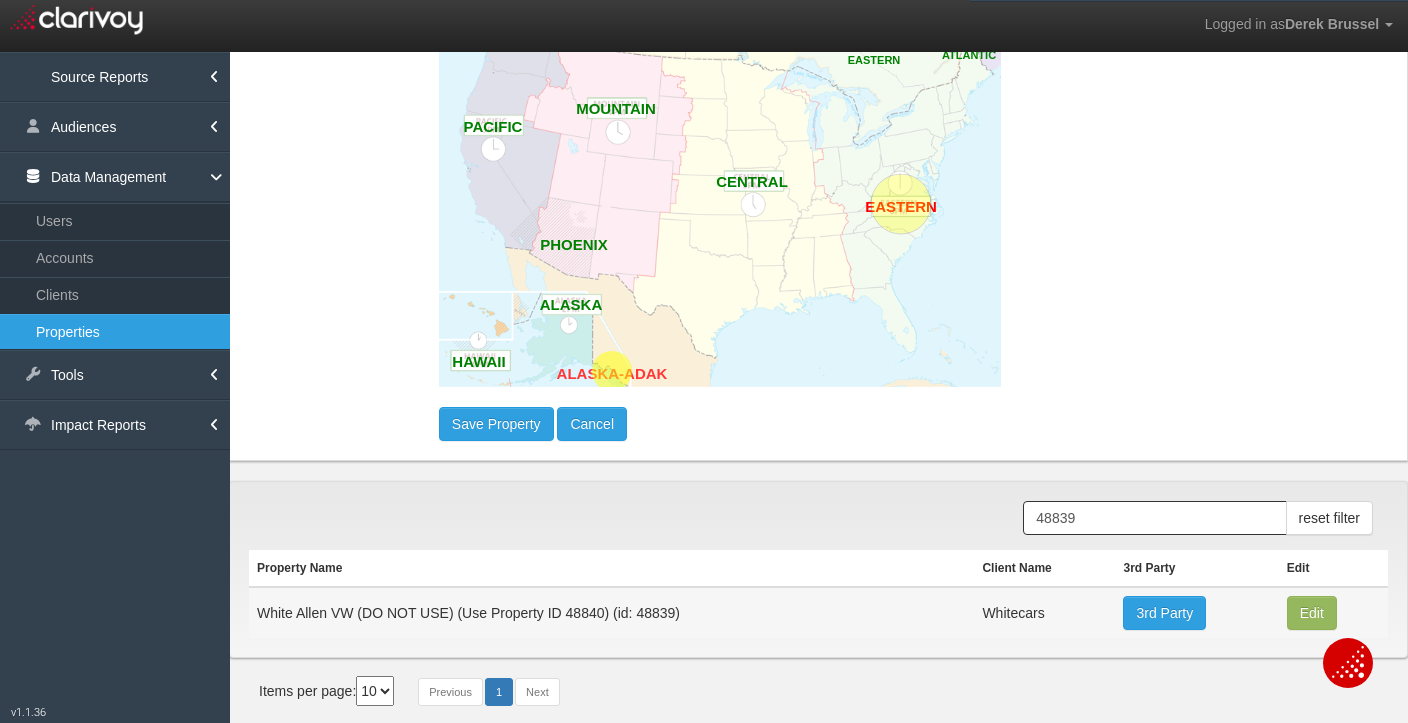 scroll, scrollTop: 0, scrollLeft: 0, axis: both 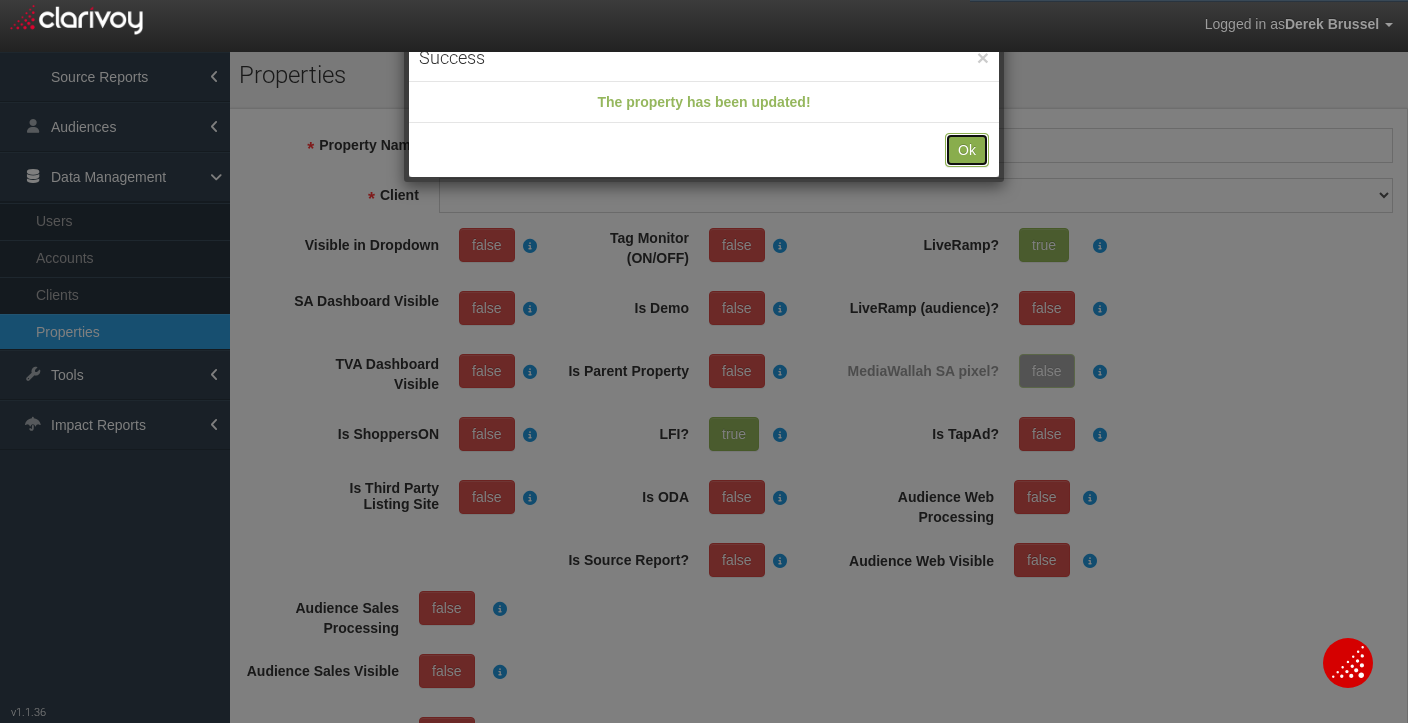 click on "Ok" at bounding box center (967, 150) 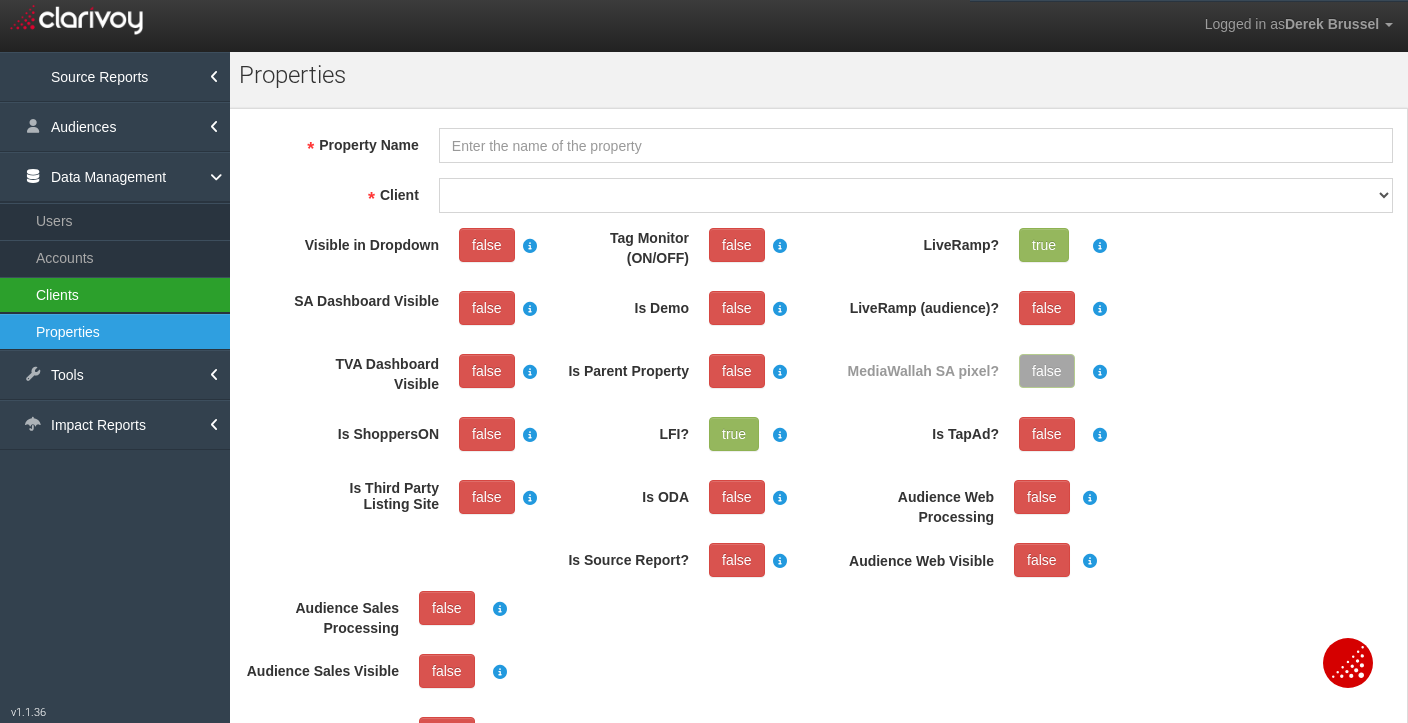 click on "Clients" at bounding box center (115, 295) 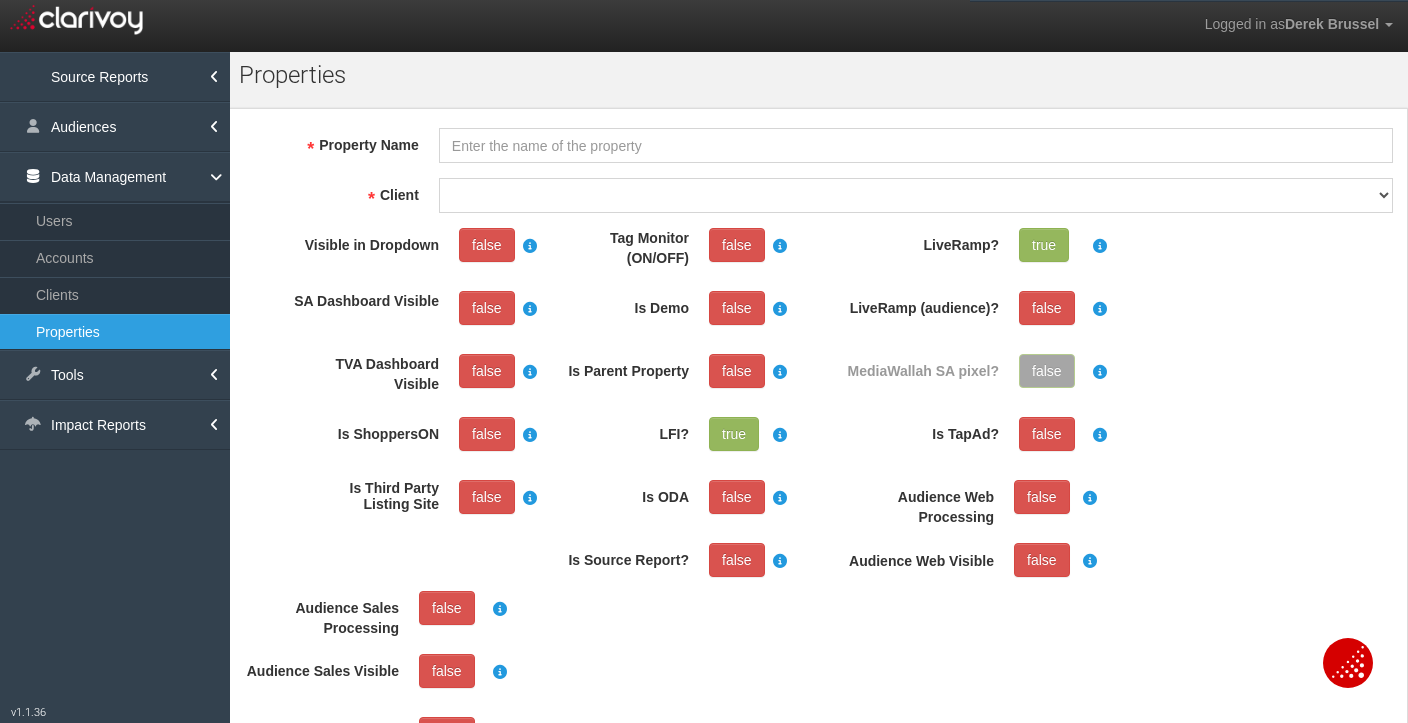 click on "Properties" at bounding box center (115, 332) 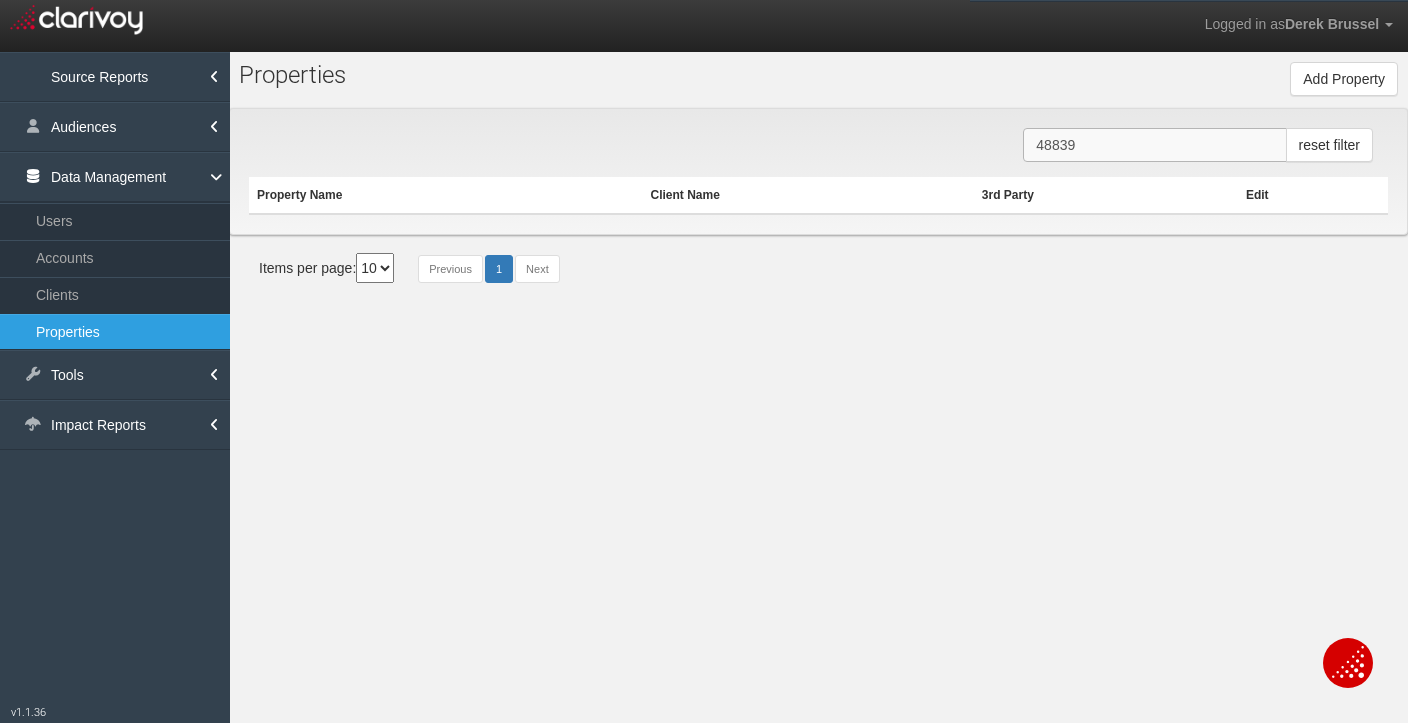 click on "48839" at bounding box center (1154, 145) 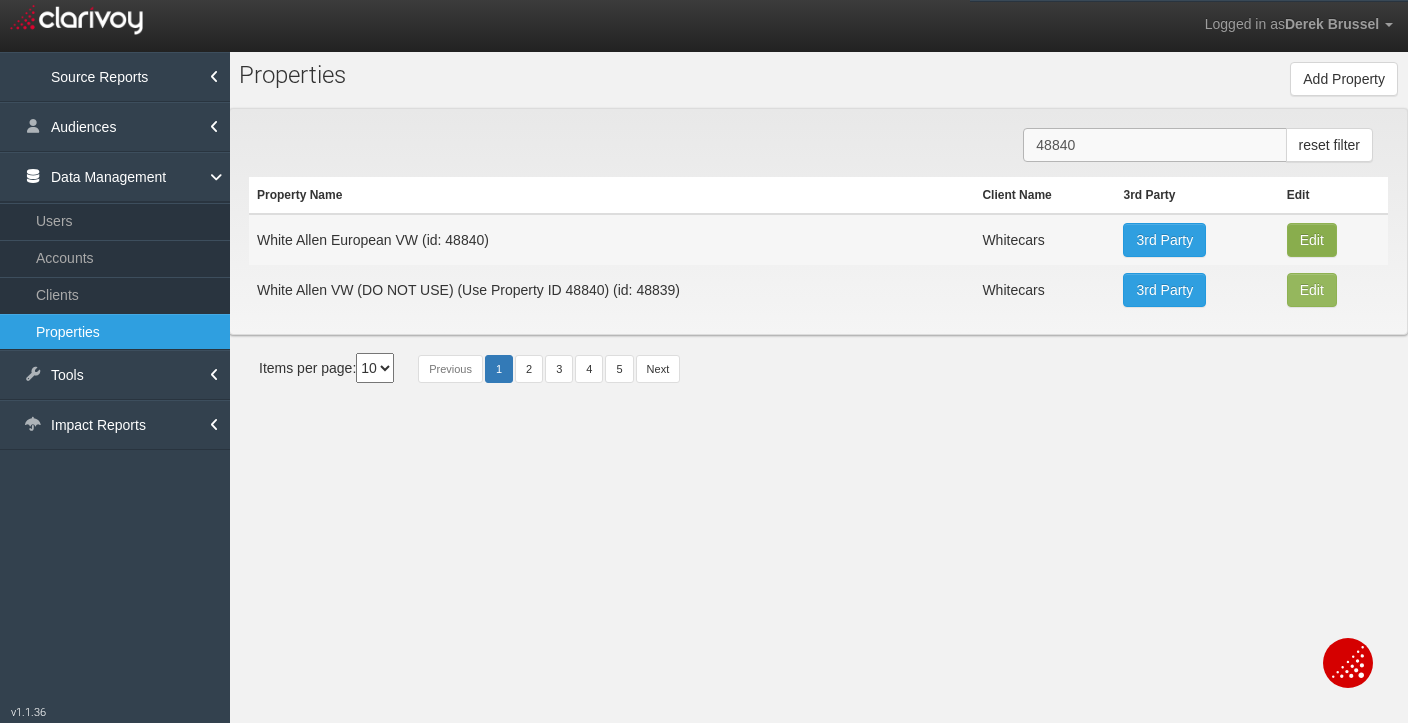 type on "48840" 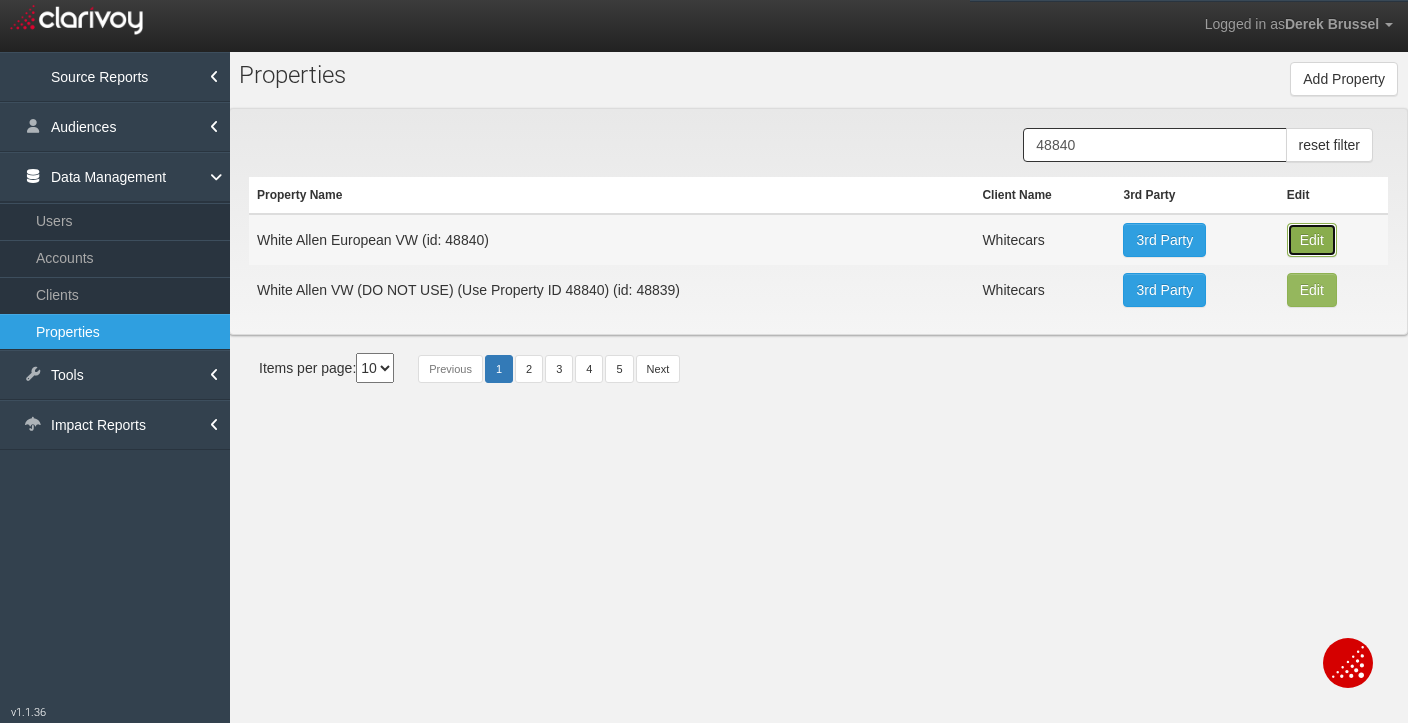 click on "Edit" at bounding box center (1312, 240) 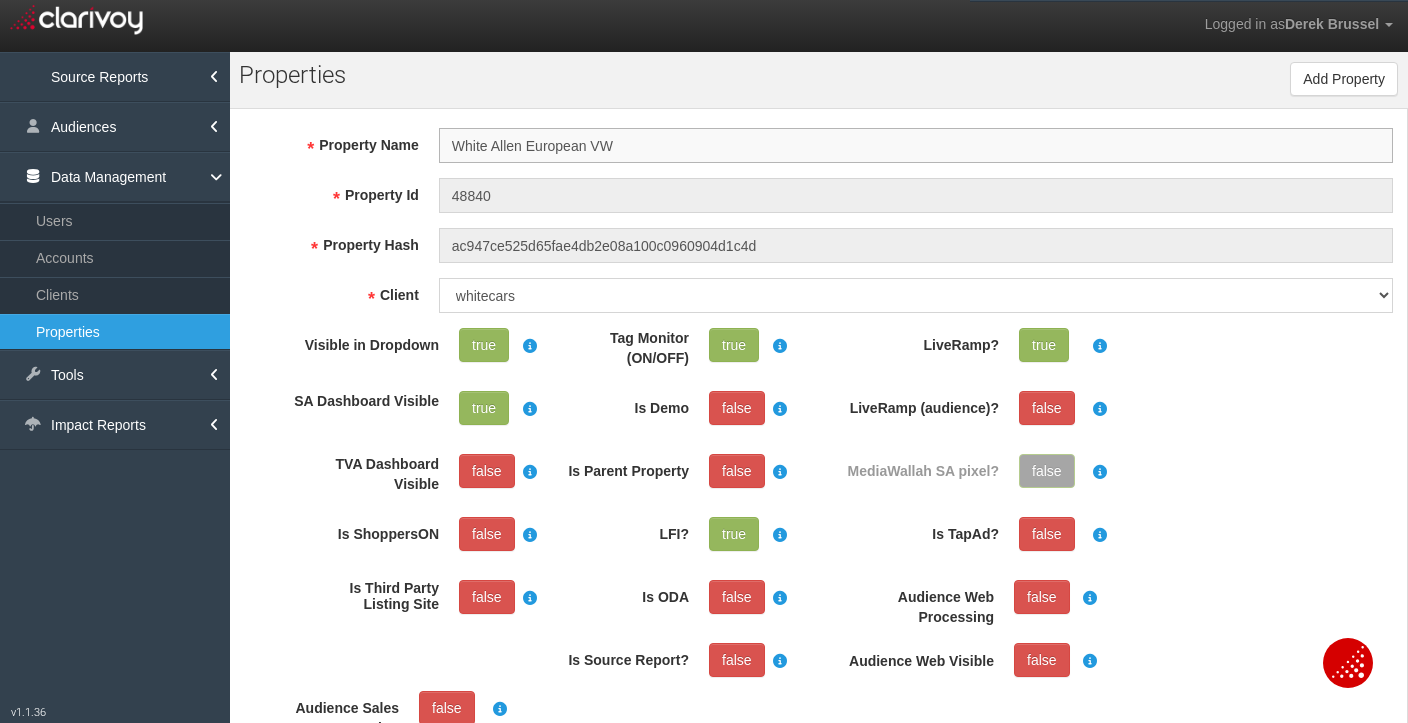 scroll, scrollTop: 37, scrollLeft: 0, axis: vertical 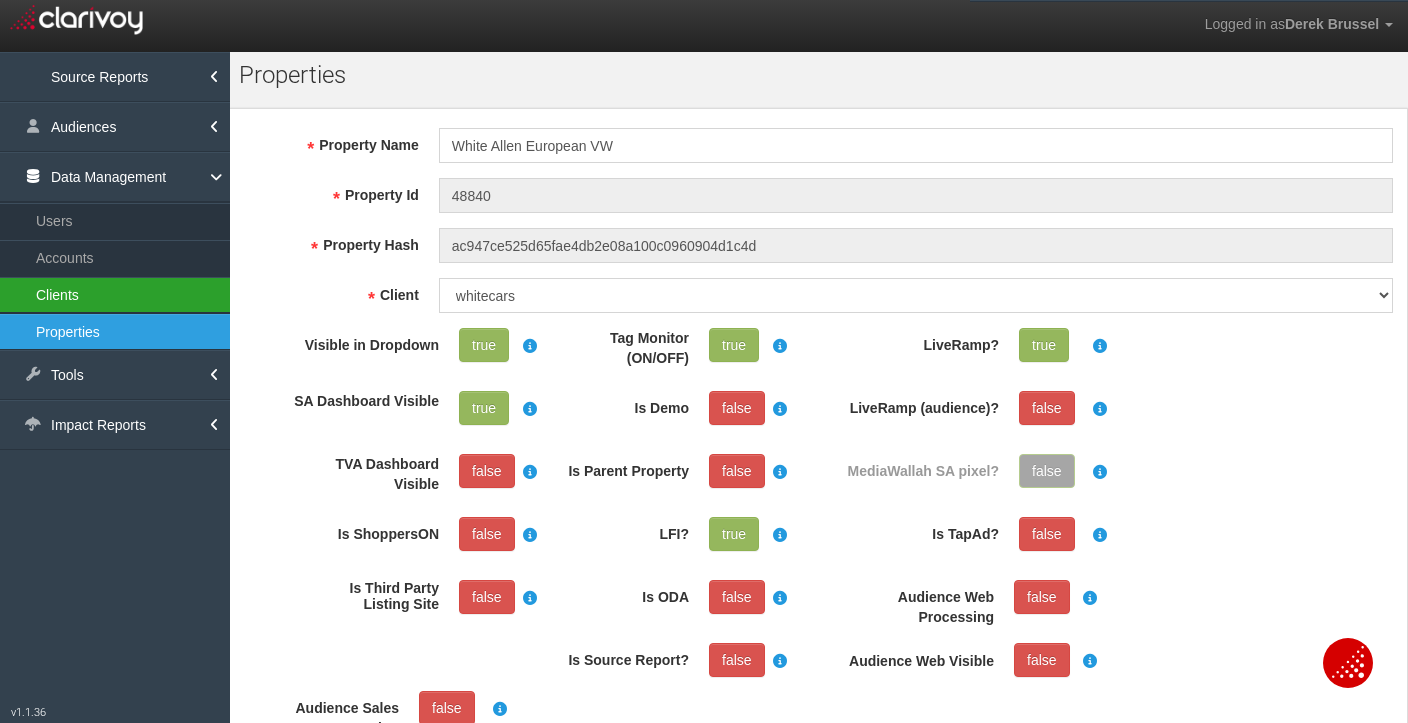 click on "Clients" at bounding box center [115, 295] 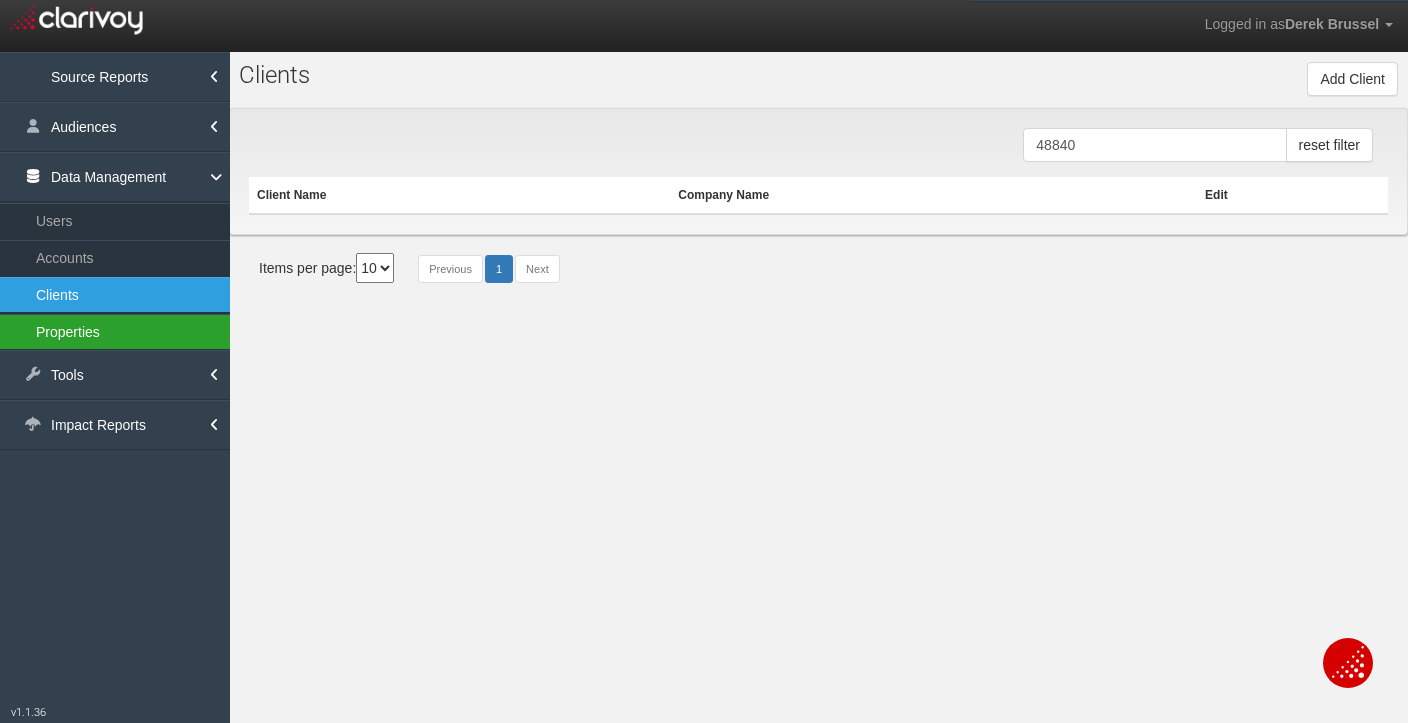 click on "Properties" at bounding box center [115, 332] 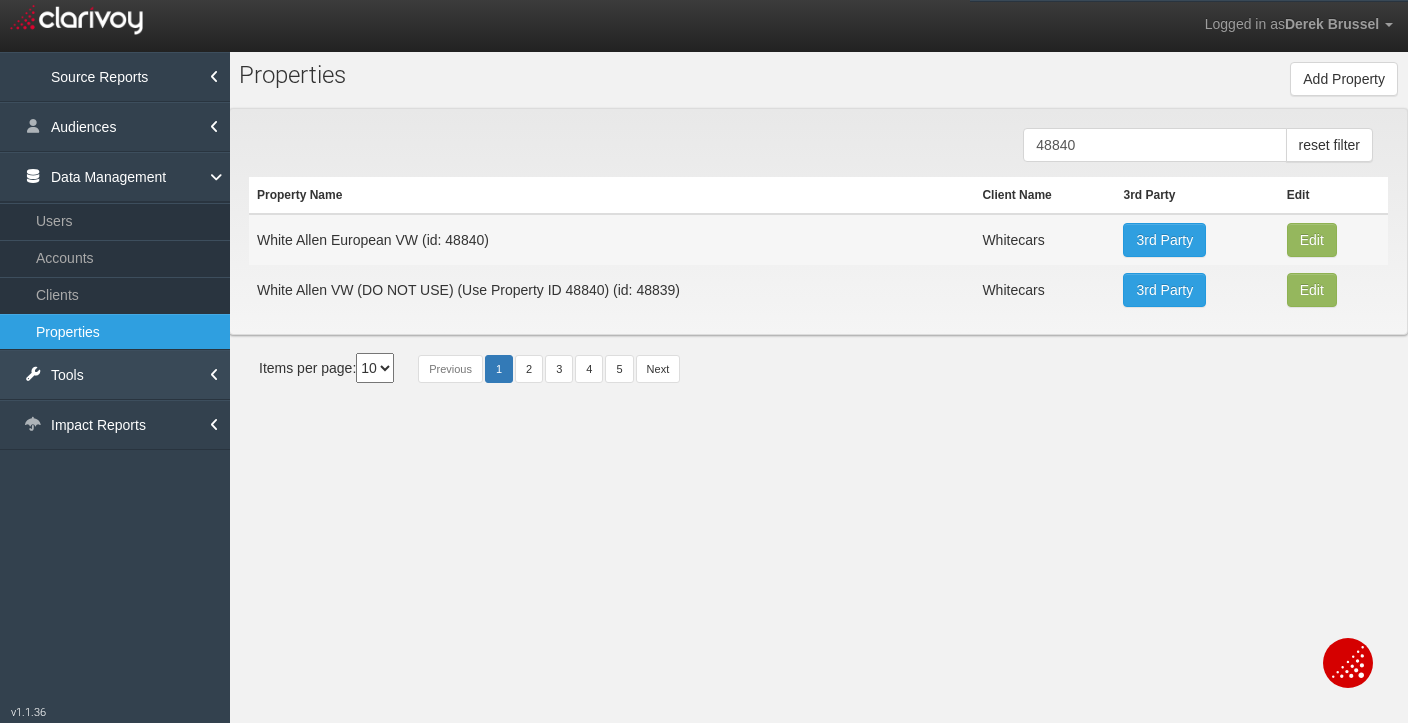 click on "Tools" at bounding box center (115, 375) 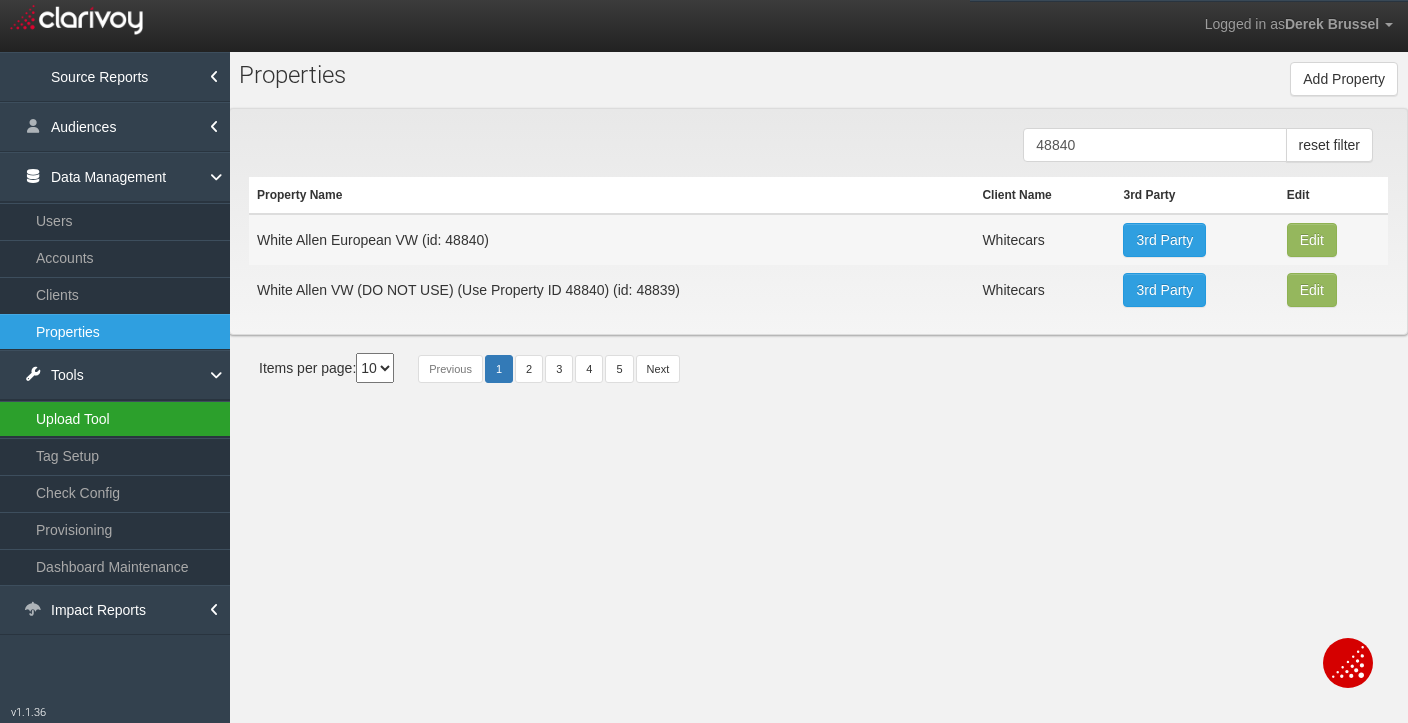 click on "Upload Tool" at bounding box center (115, 419) 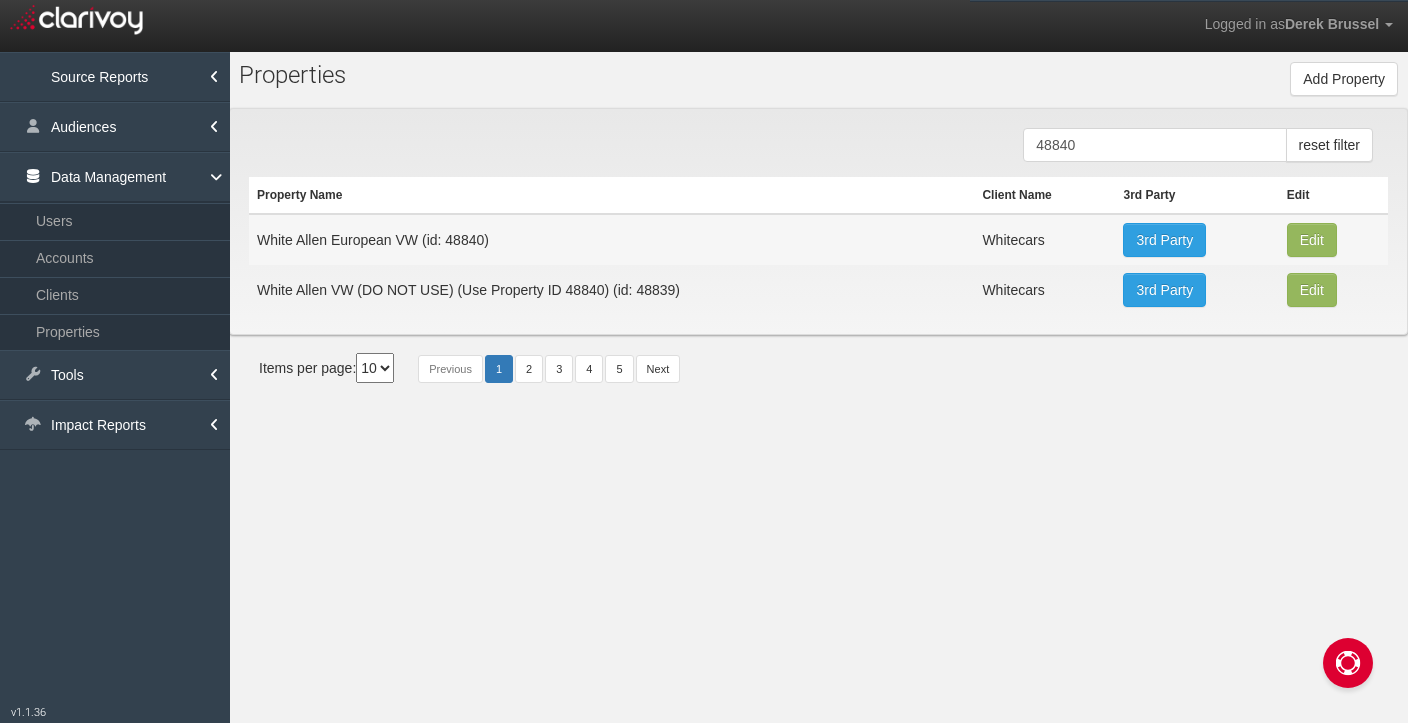 scroll, scrollTop: 0, scrollLeft: 0, axis: both 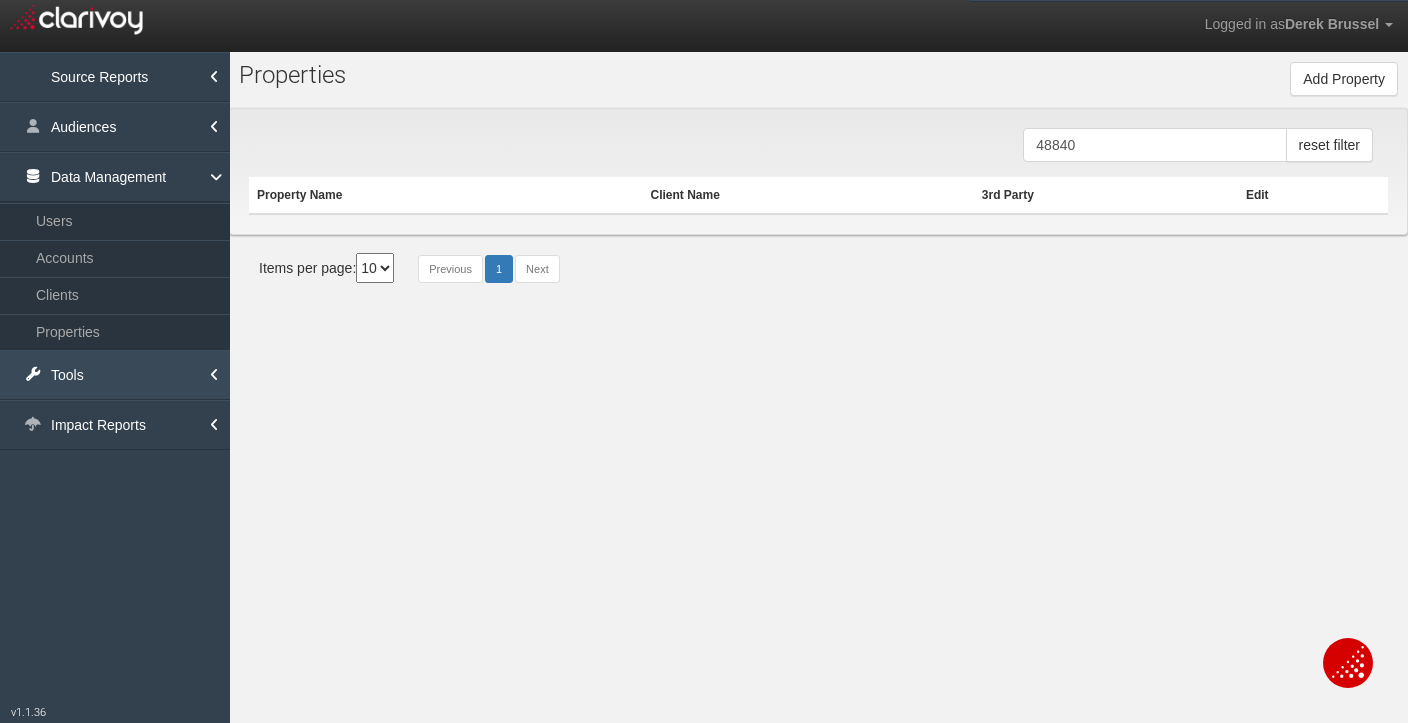 click on "Tools" at bounding box center (115, 375) 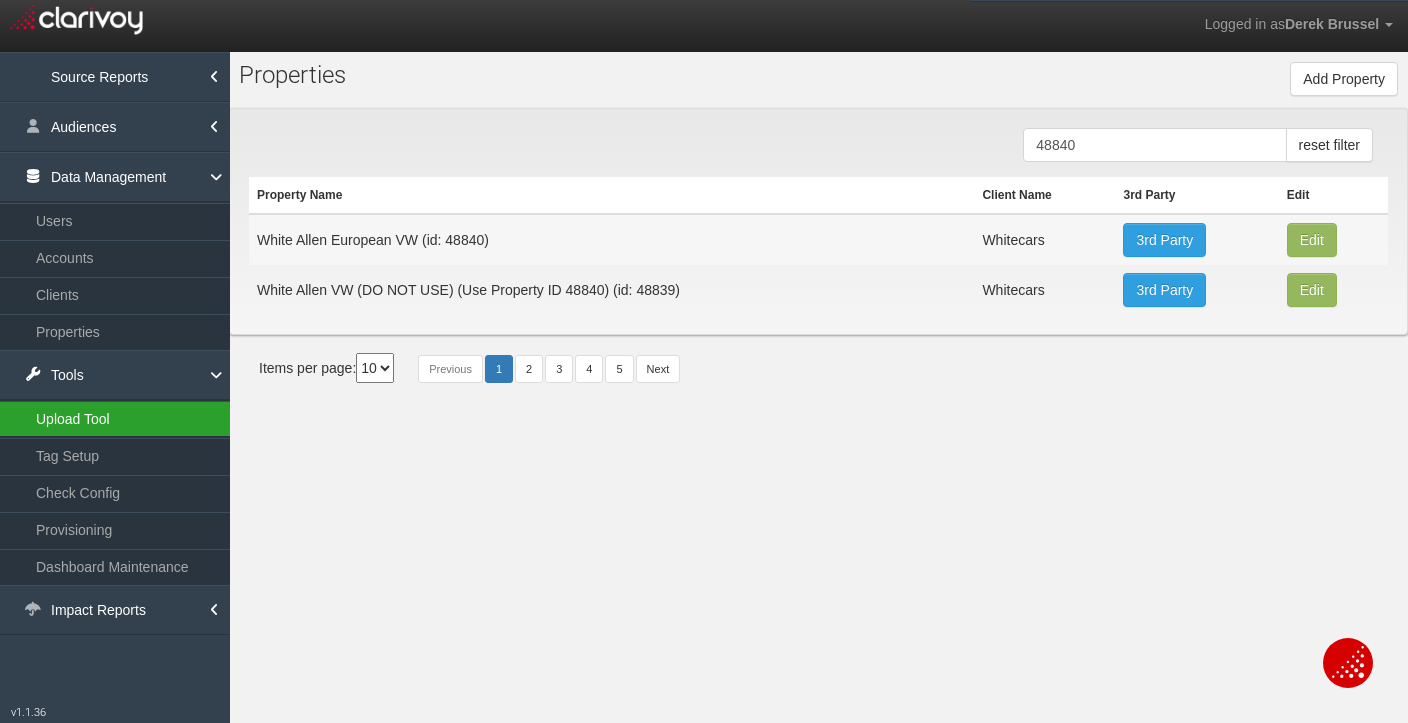 click on "Upload Tool" at bounding box center (115, 419) 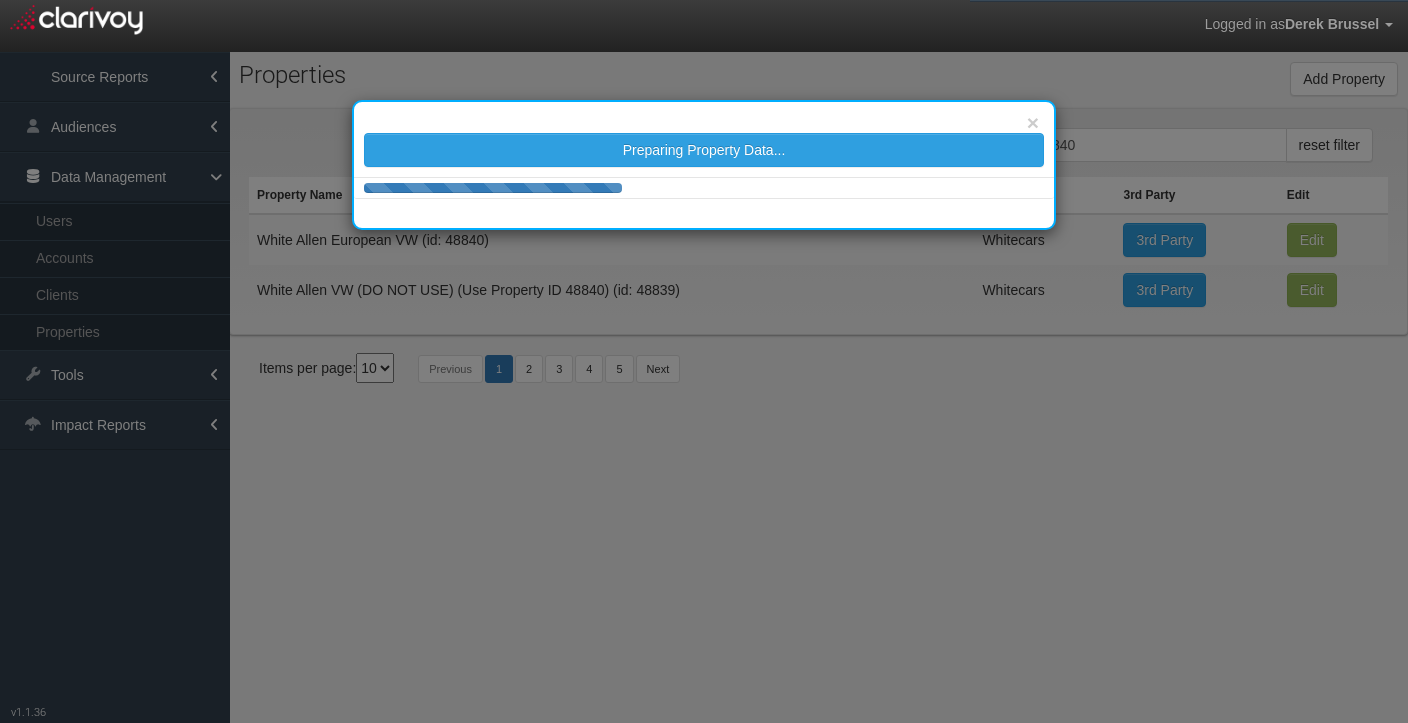 scroll, scrollTop: 0, scrollLeft: 0, axis: both 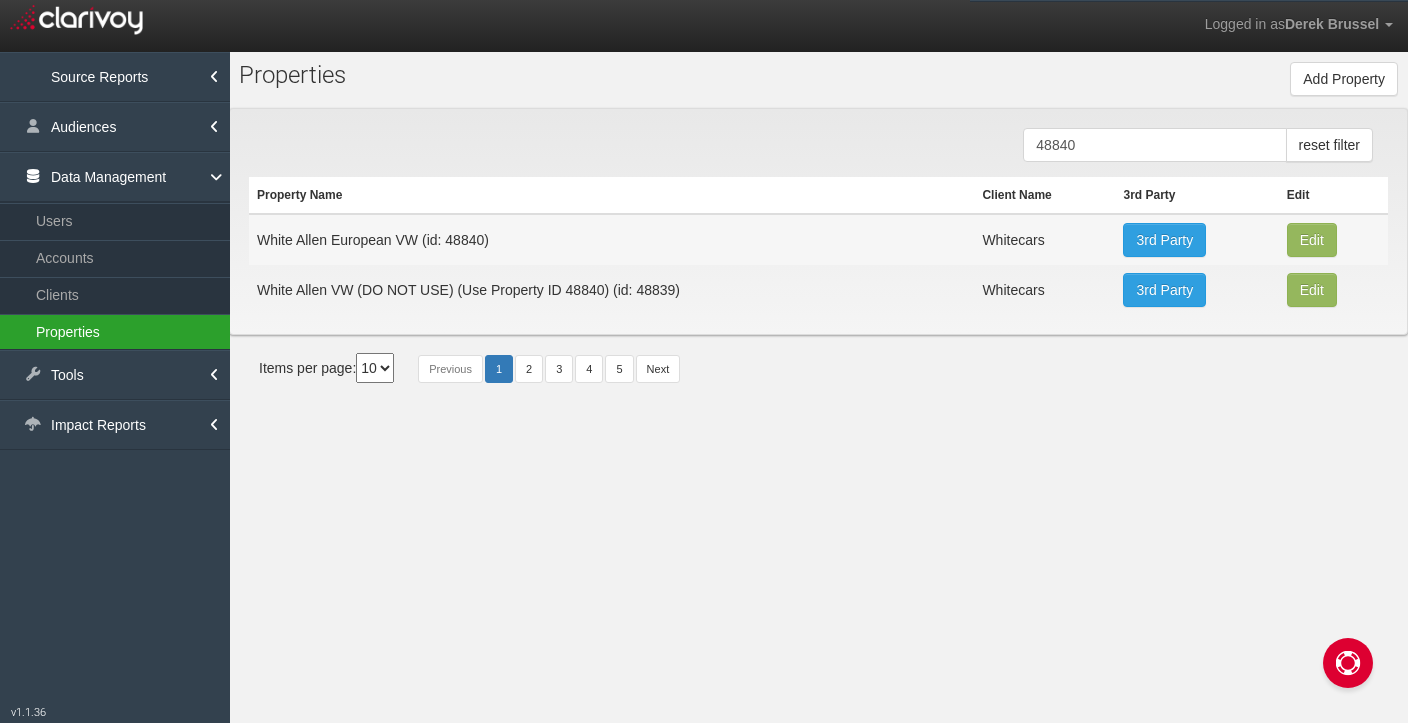click on "Properties" at bounding box center [115, 332] 